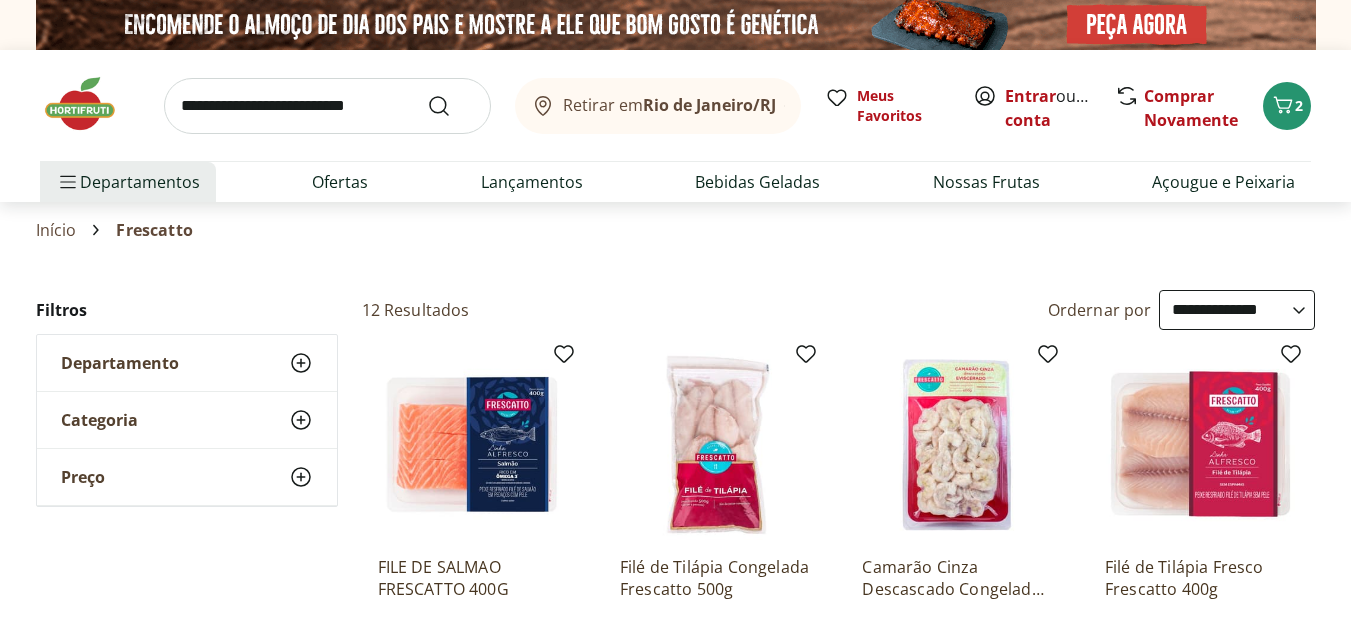select on "**********" 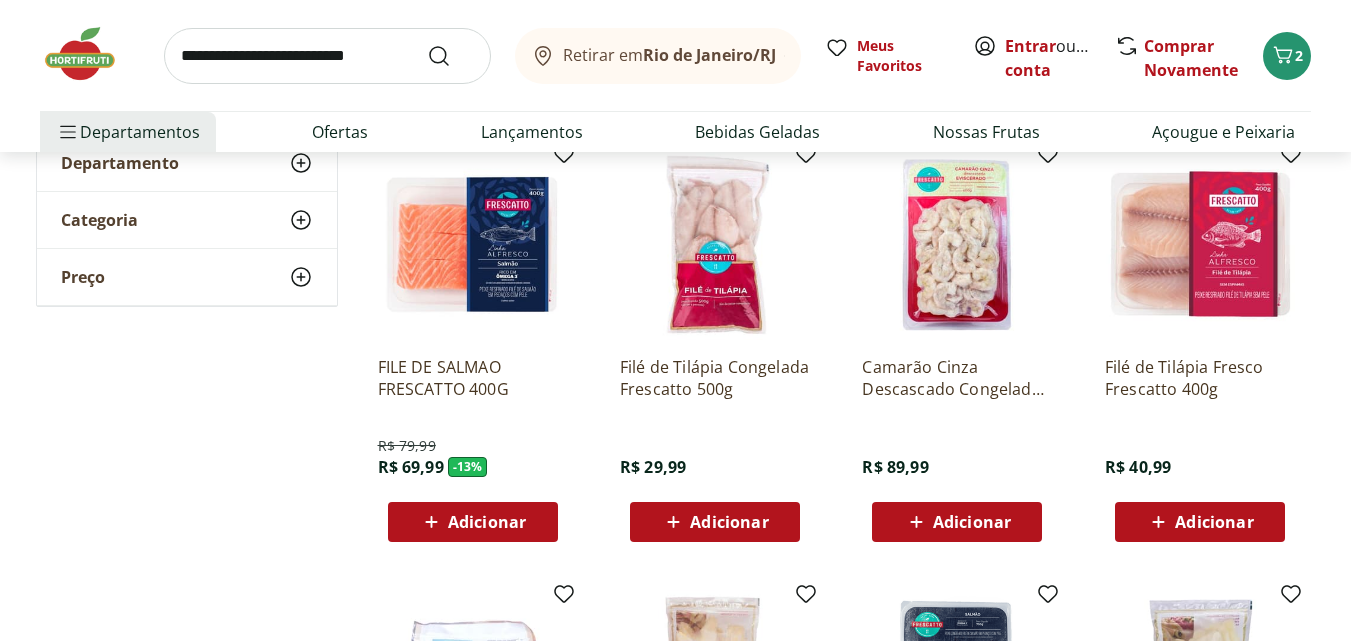scroll, scrollTop: 0, scrollLeft: 0, axis: both 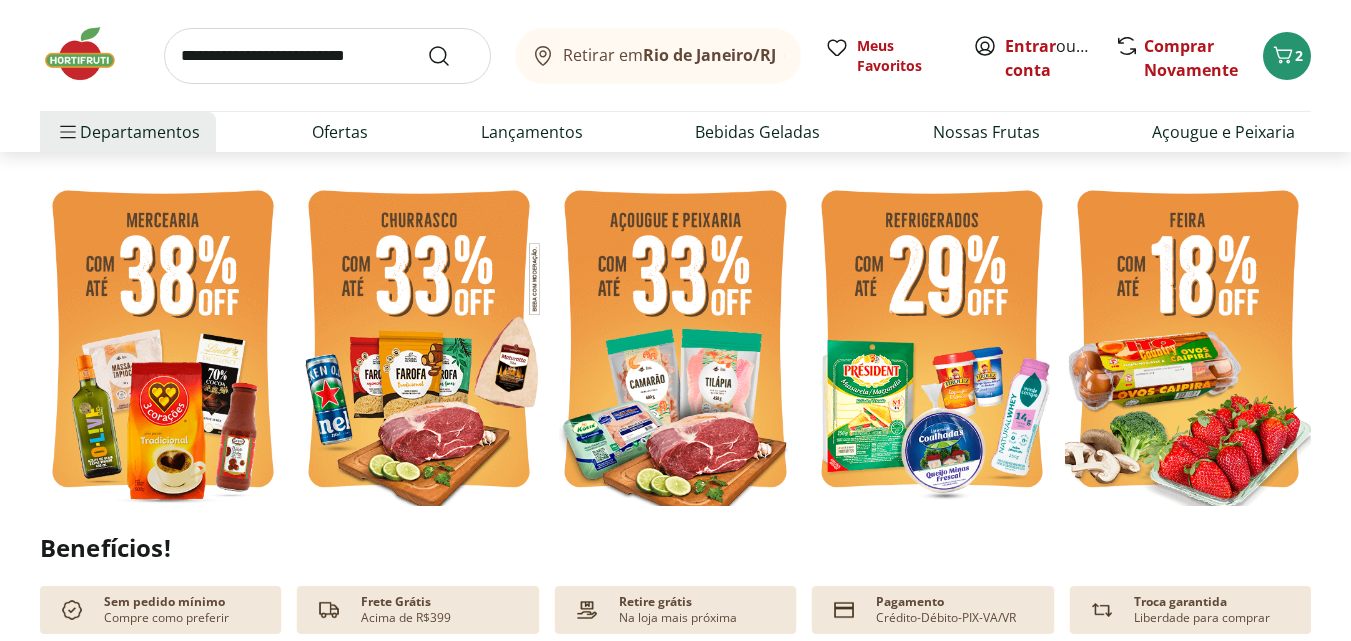 click at bounding box center [932, 342] 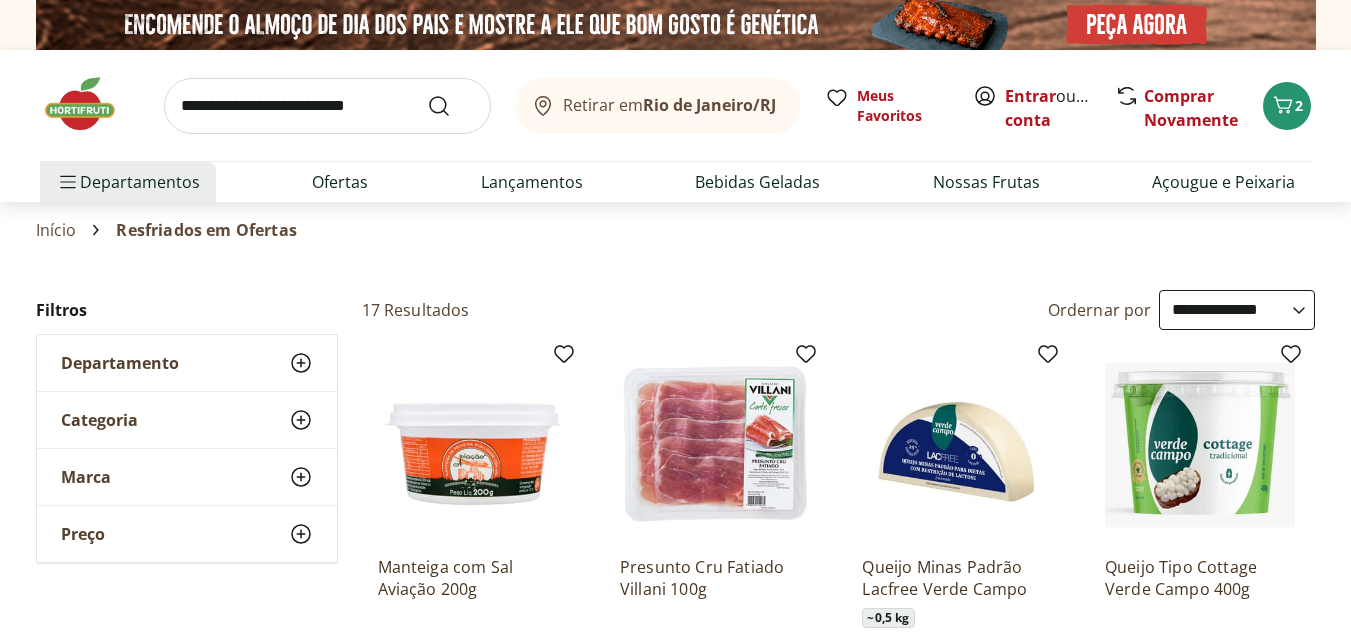 select on "**********" 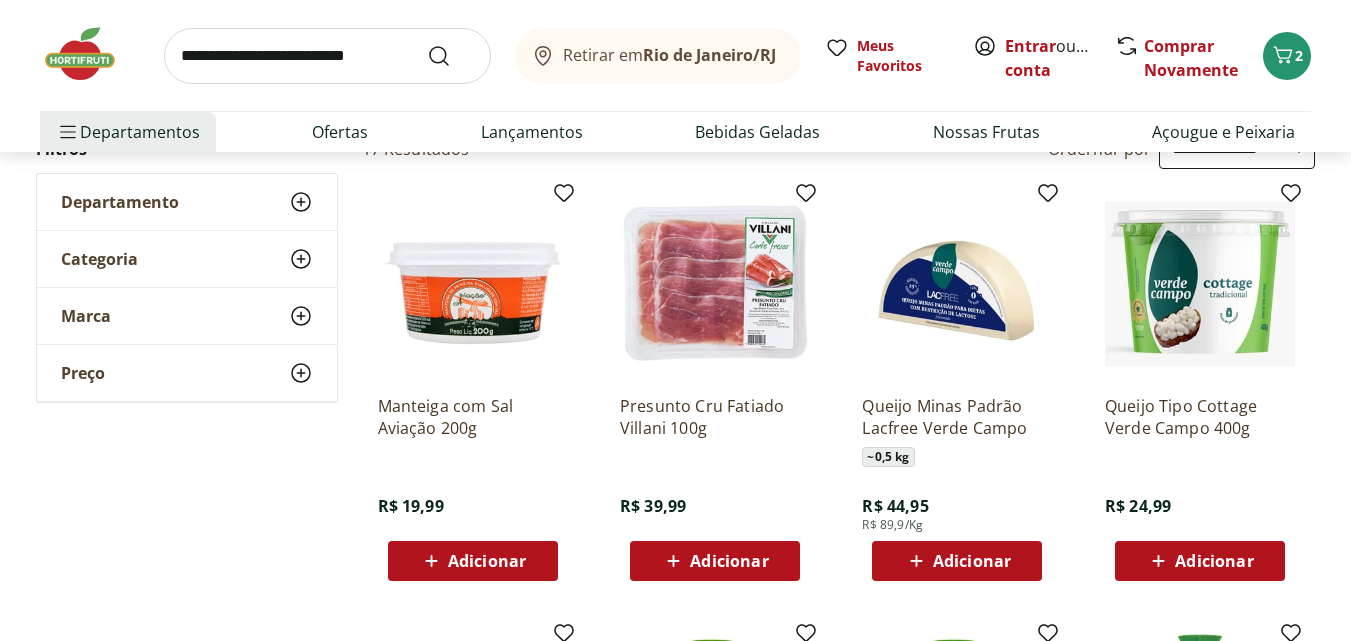 scroll, scrollTop: 0, scrollLeft: 0, axis: both 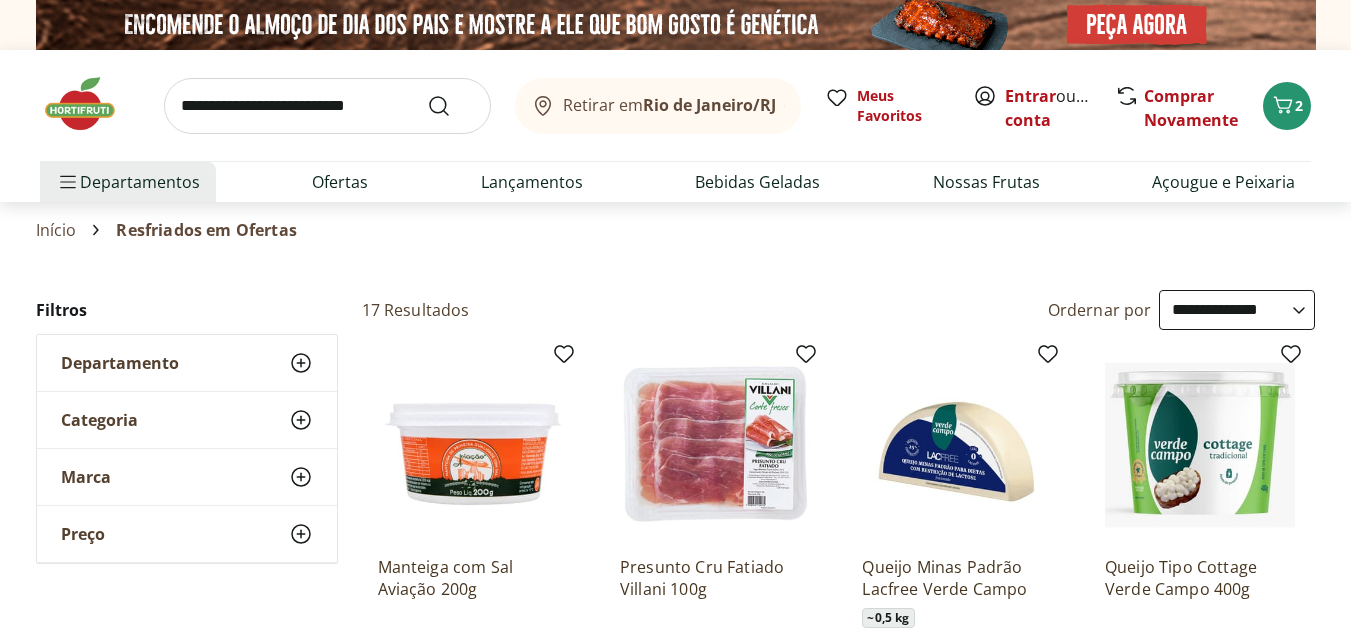 click at bounding box center [676, 25] 